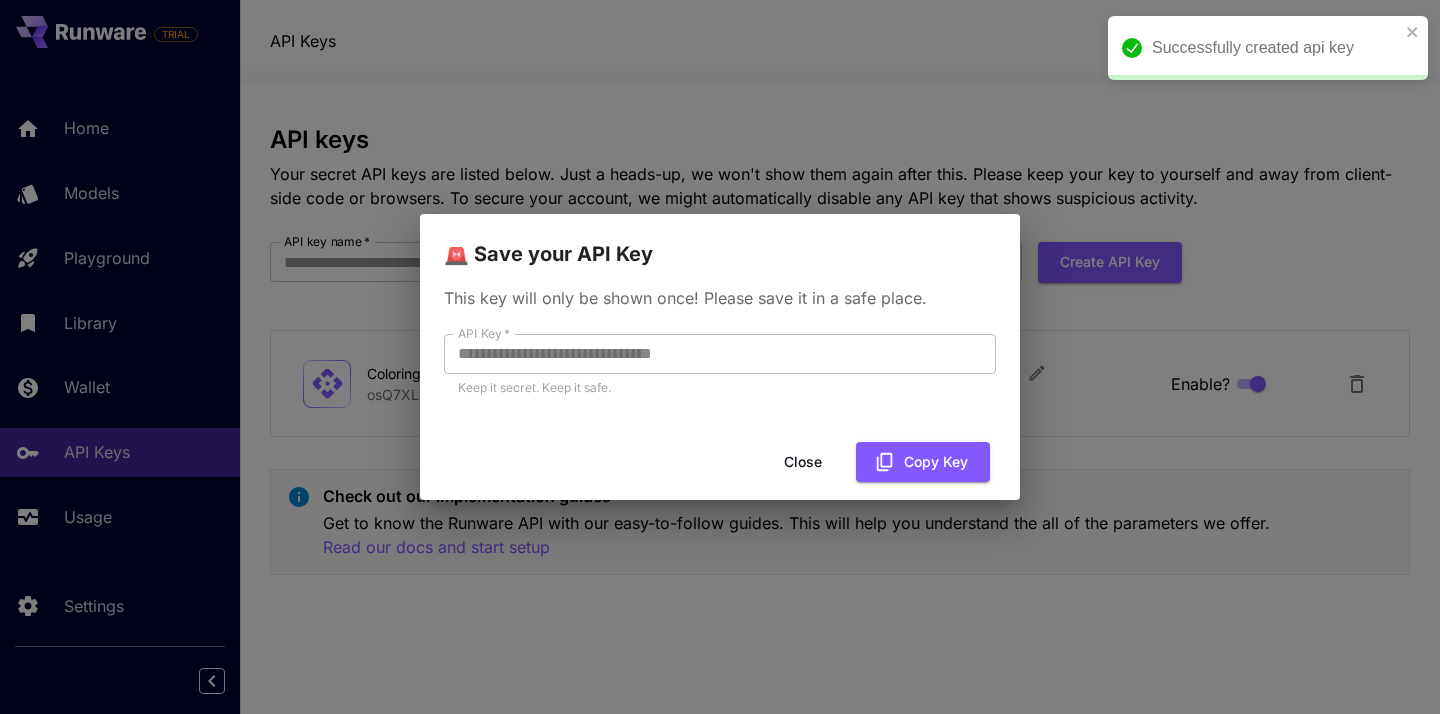 scroll, scrollTop: 0, scrollLeft: 0, axis: both 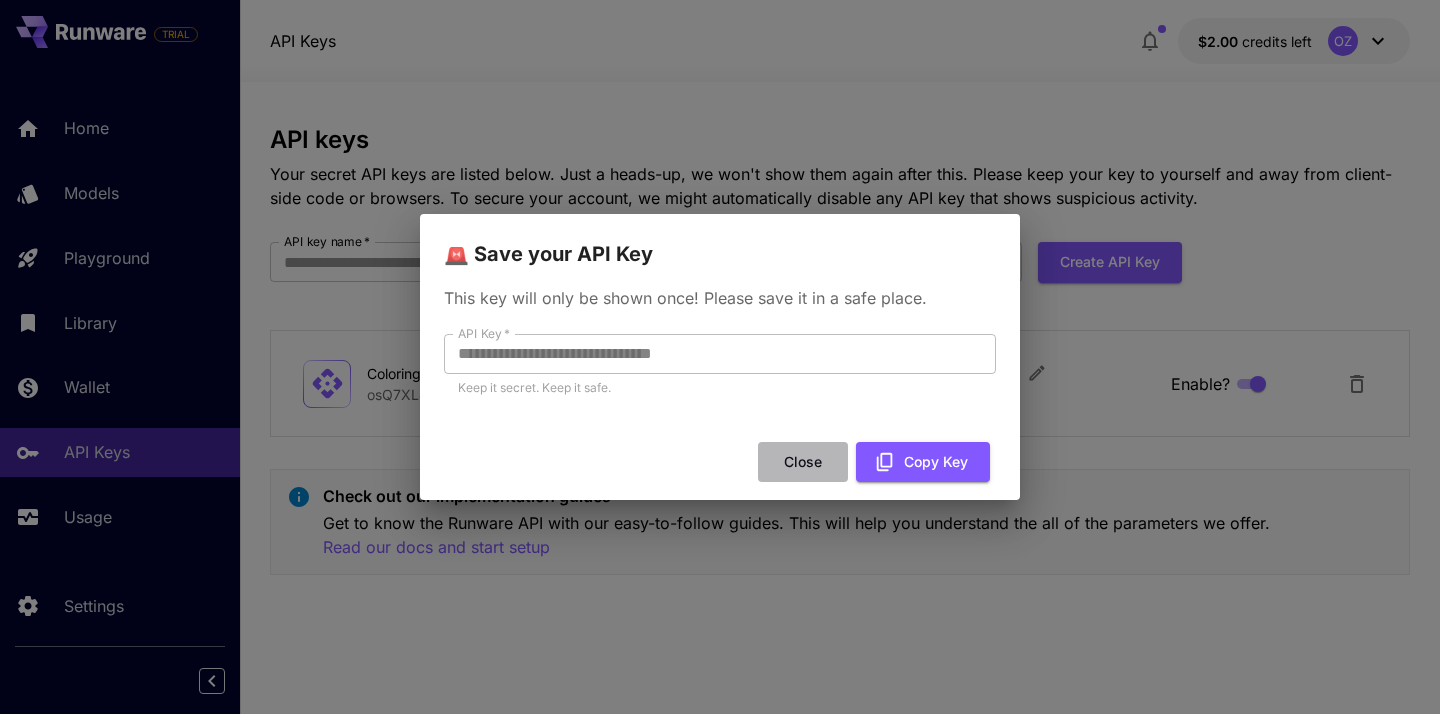 click on "Close" at bounding box center (803, 462) 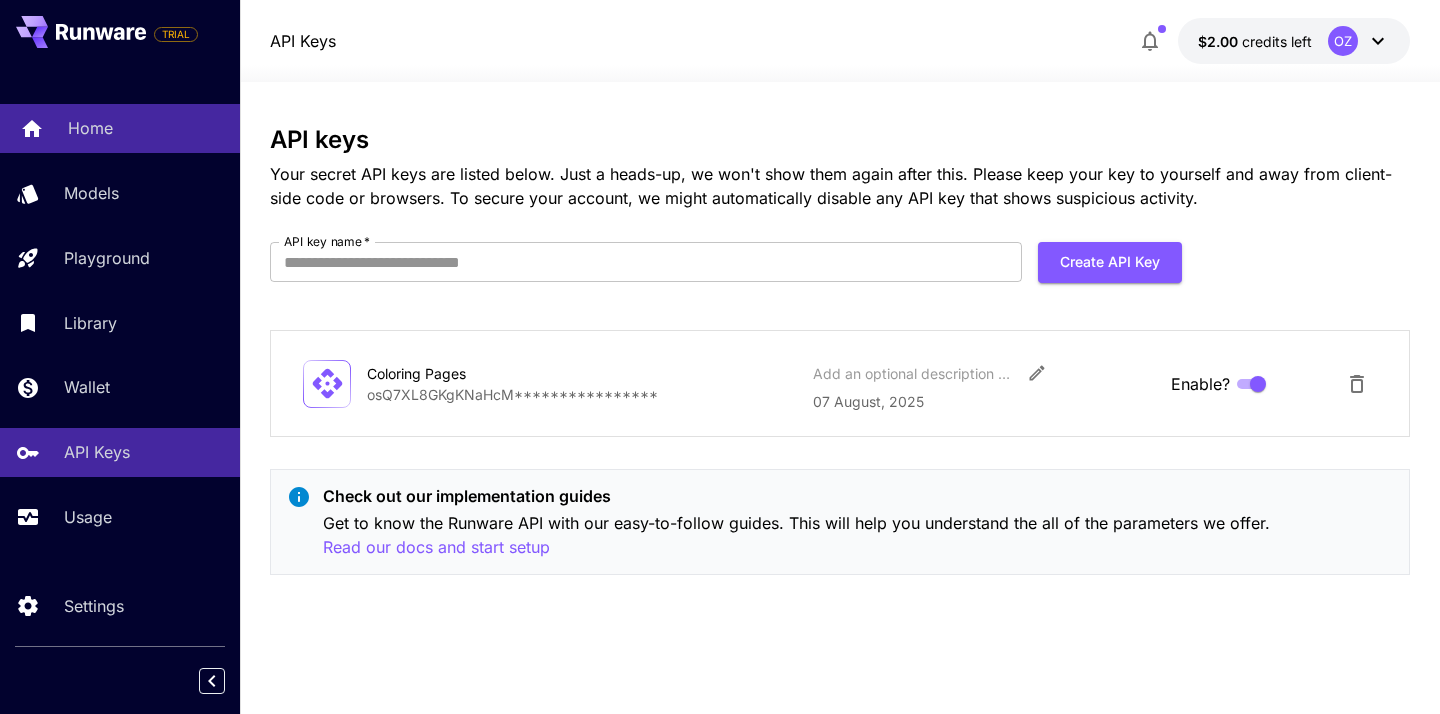 click on "Home" at bounding box center [146, 128] 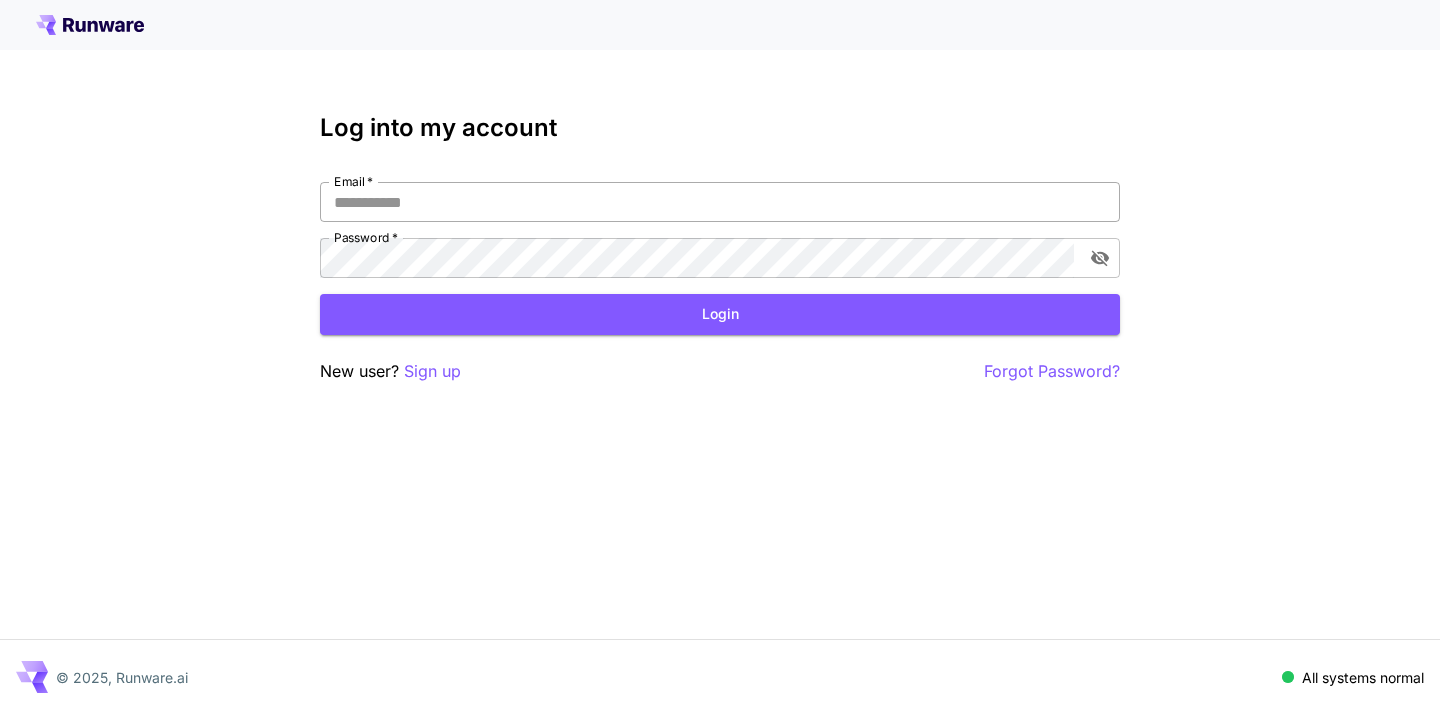 type on "**********" 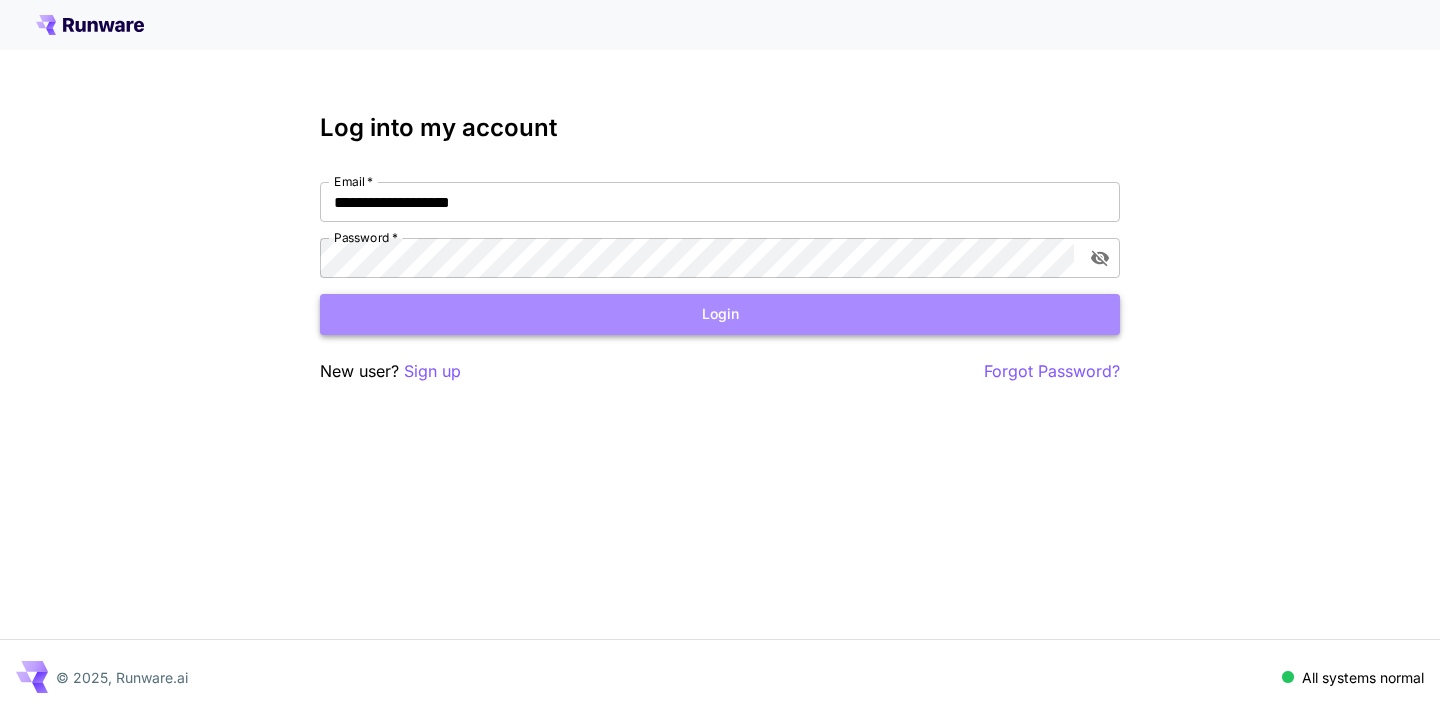 click on "Login" at bounding box center (720, 314) 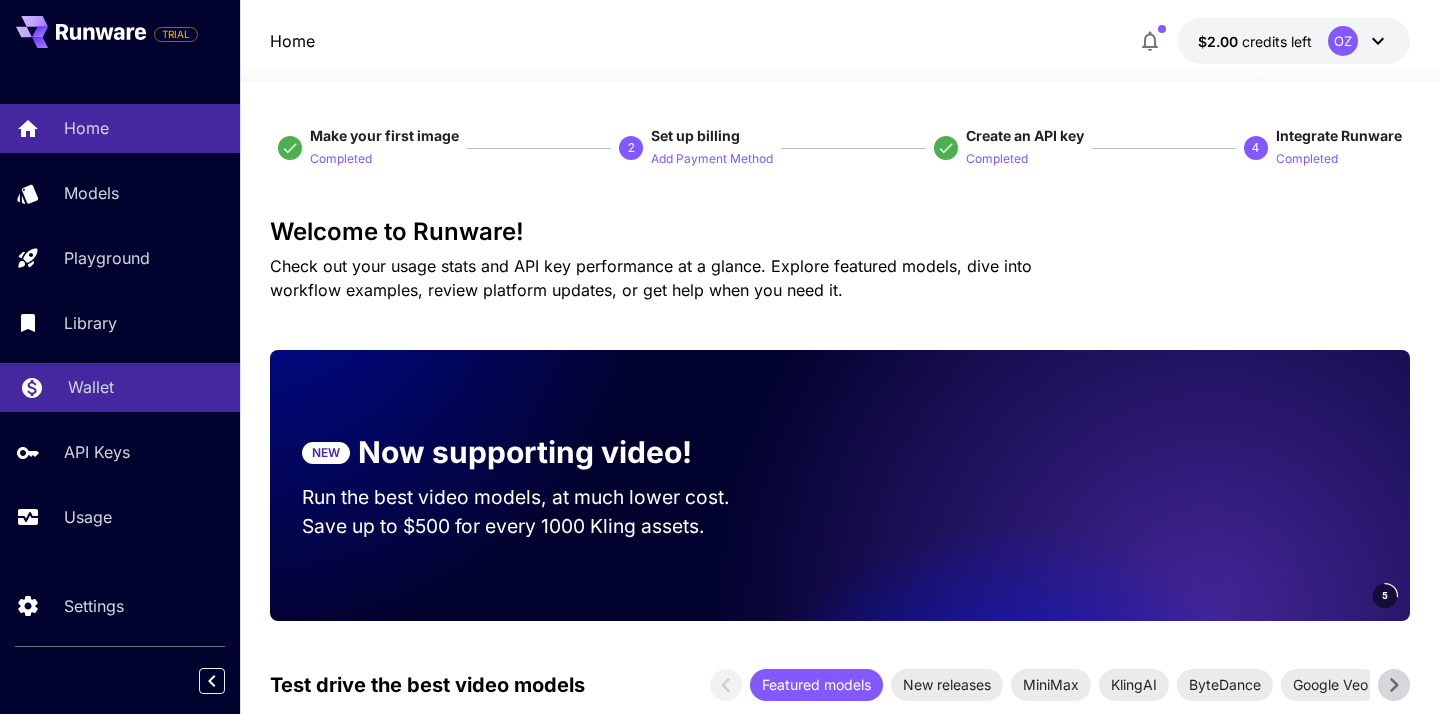 click on "Wallet" at bounding box center [146, 387] 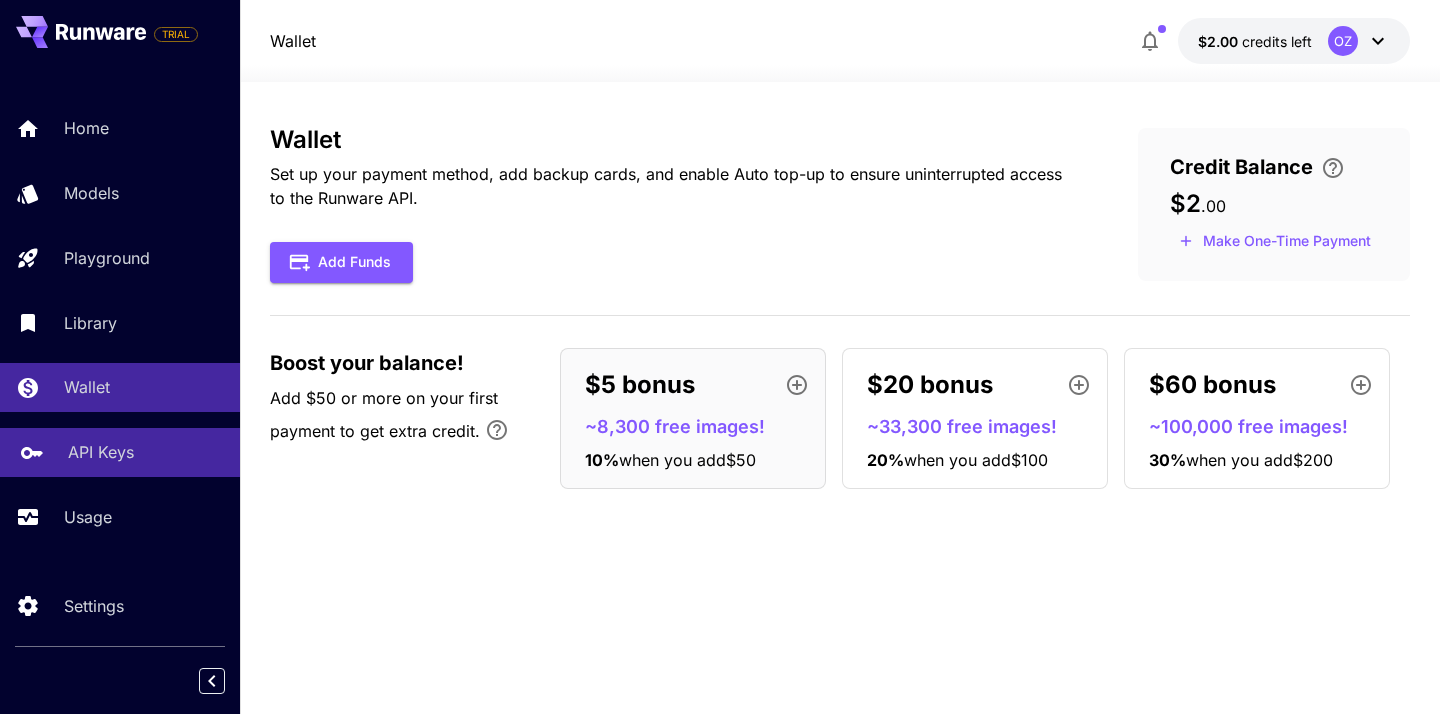 click on "API Keys" at bounding box center (101, 452) 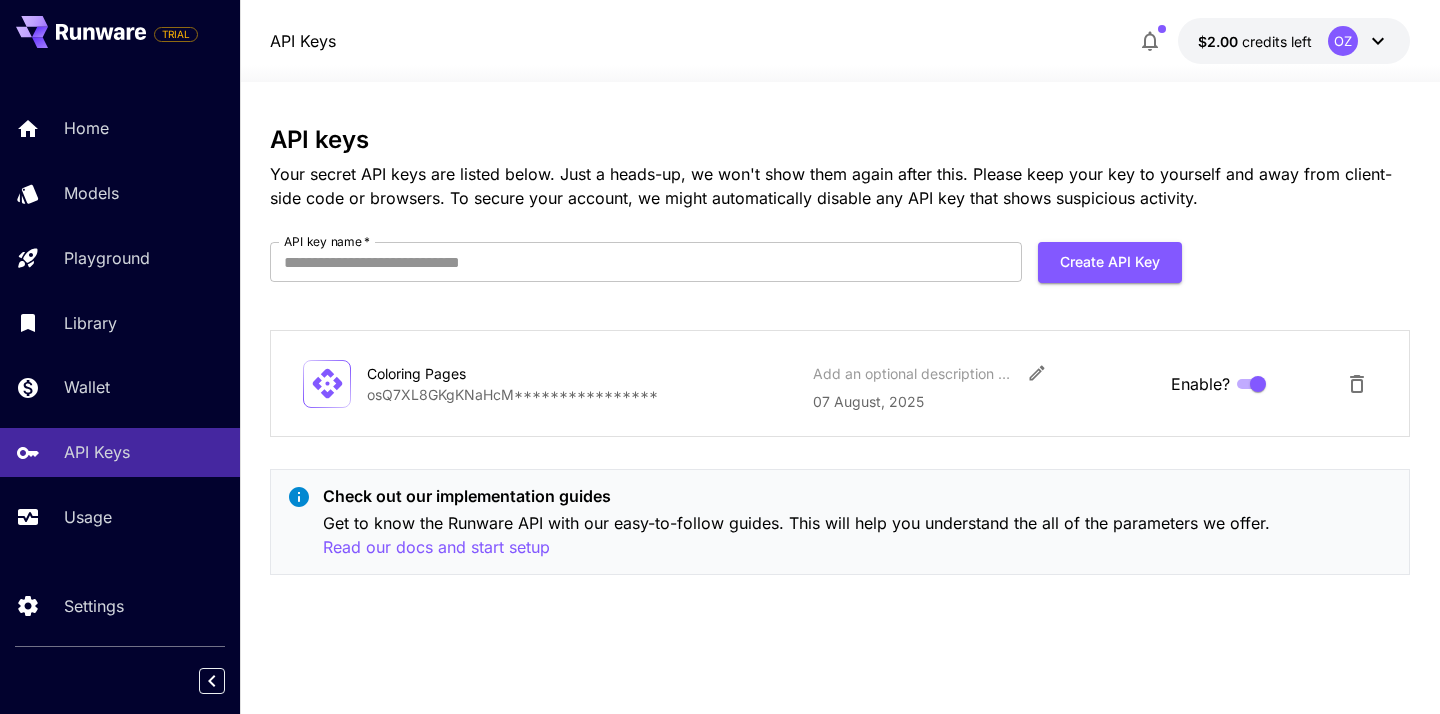click on "Coloring Pages" at bounding box center [467, 373] 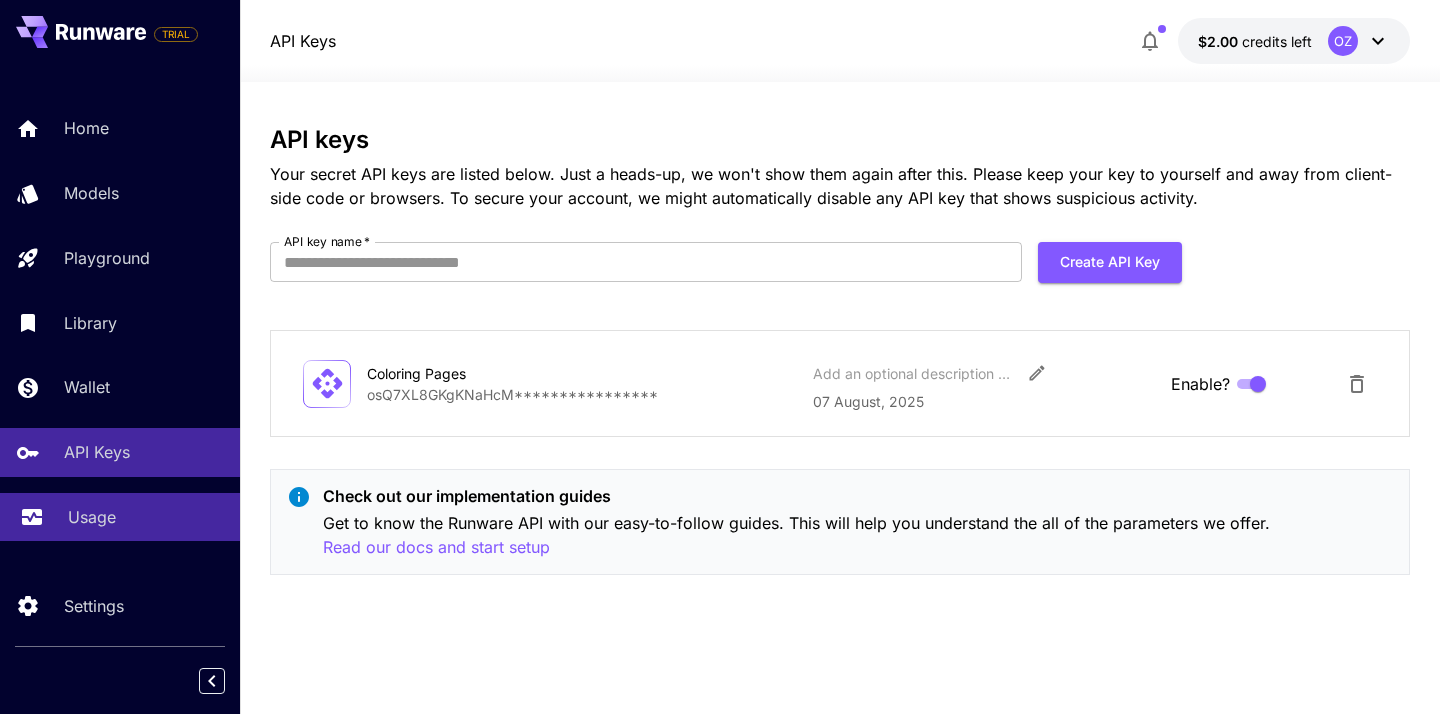 click on "Usage" at bounding box center [146, 517] 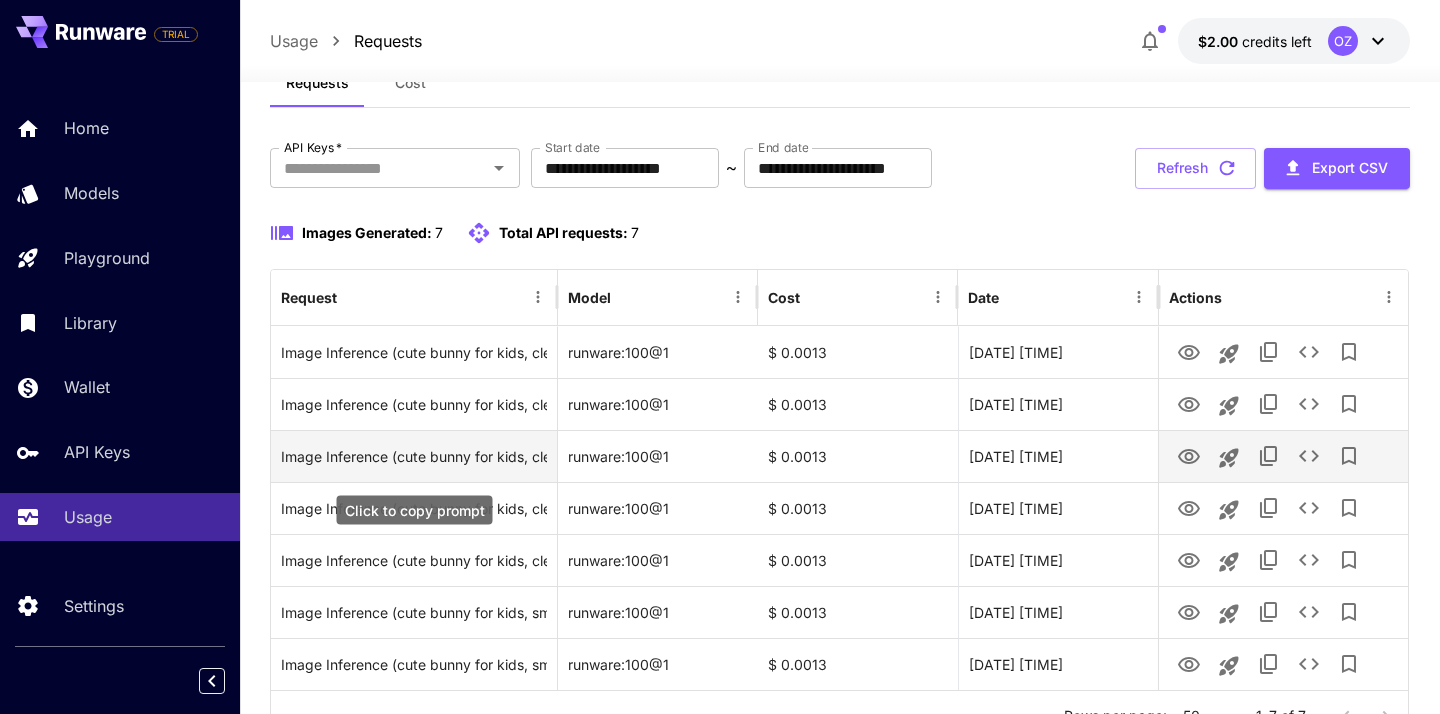 scroll, scrollTop: 74, scrollLeft: 0, axis: vertical 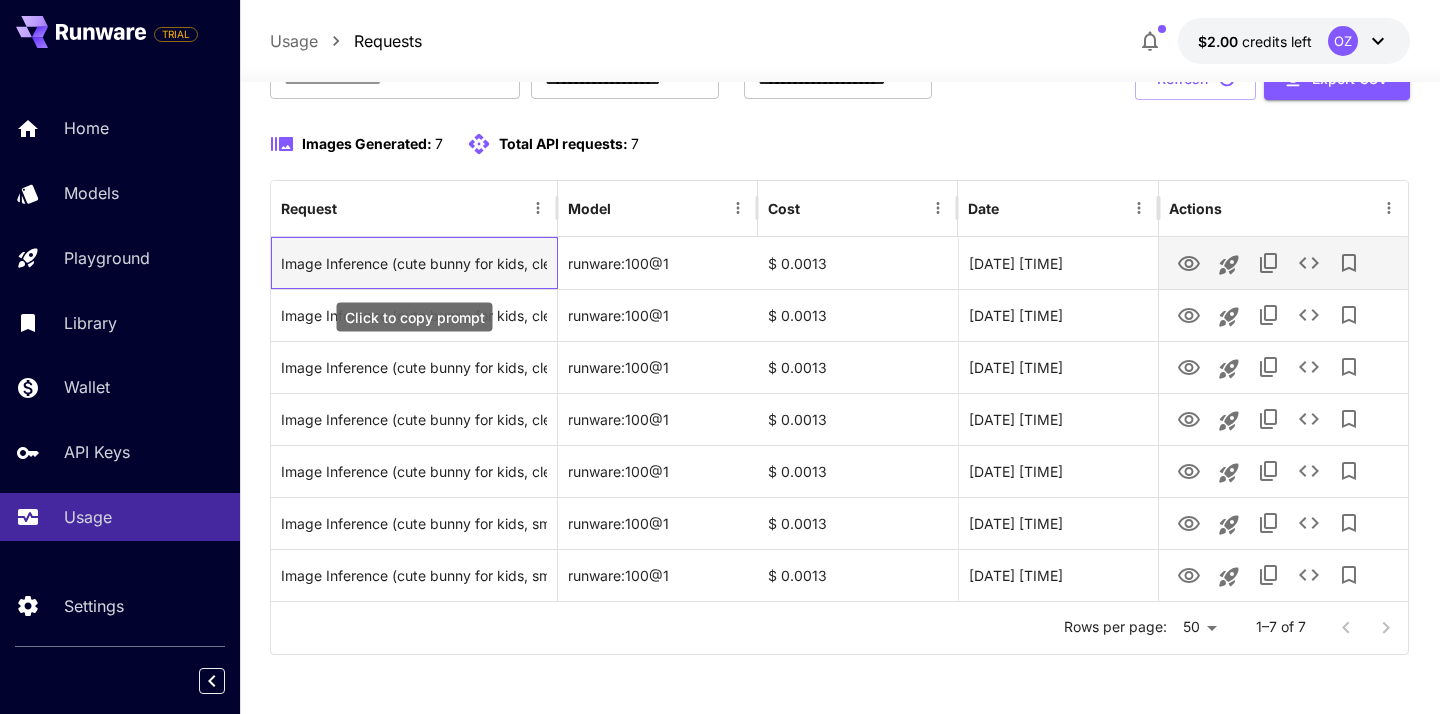 click on "Image Inference (cute bunny for kids, clean black line art, smiling bunny holding carrot, simple blank background, coloring page, no shading, coloring page line art, clean black outlines, no shading, high contrast, kid friendly, vector style, minimal background)" at bounding box center [414, 263] 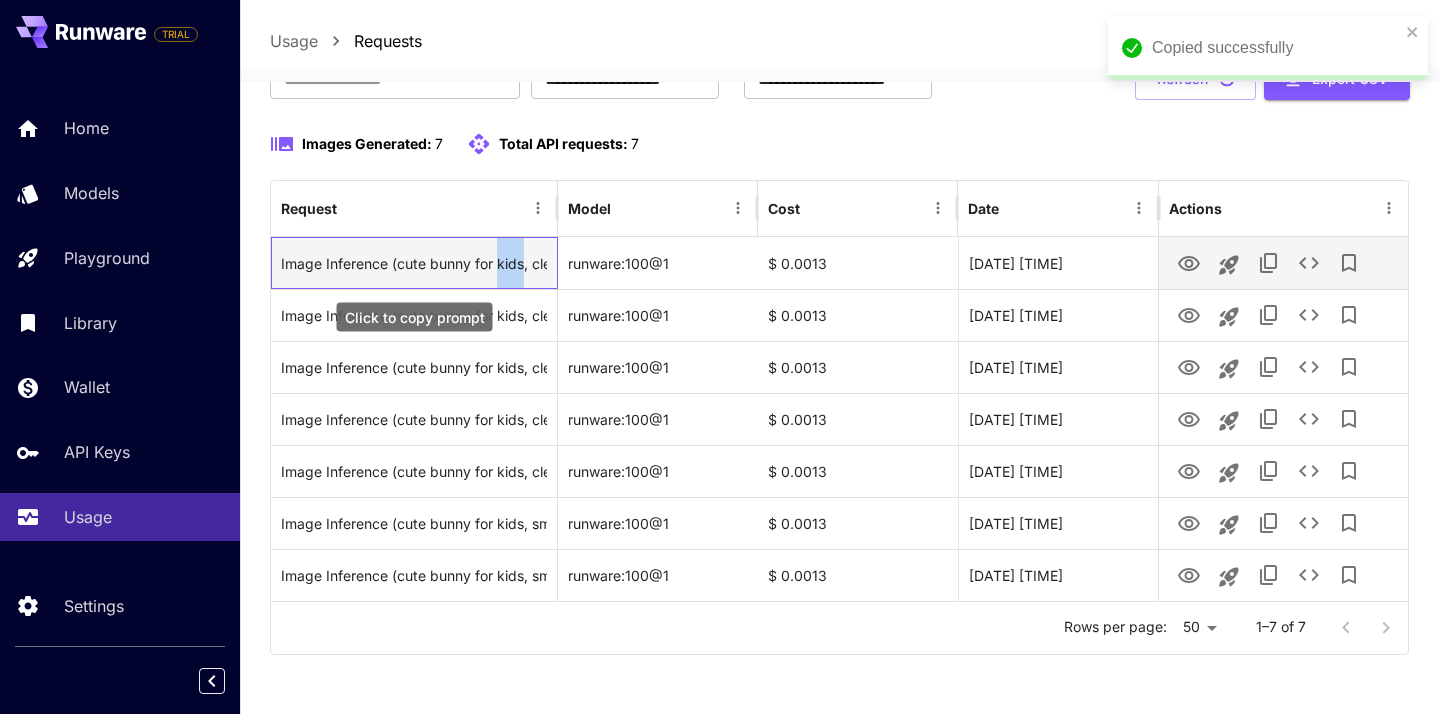 click on "Image Inference (cute bunny for kids, clean black line art, smiling bunny holding carrot, simple blank background, coloring page, no shading, coloring page line art, clean black outlines, no shading, high contrast, kid friendly, vector style, minimal background)" at bounding box center (414, 263) 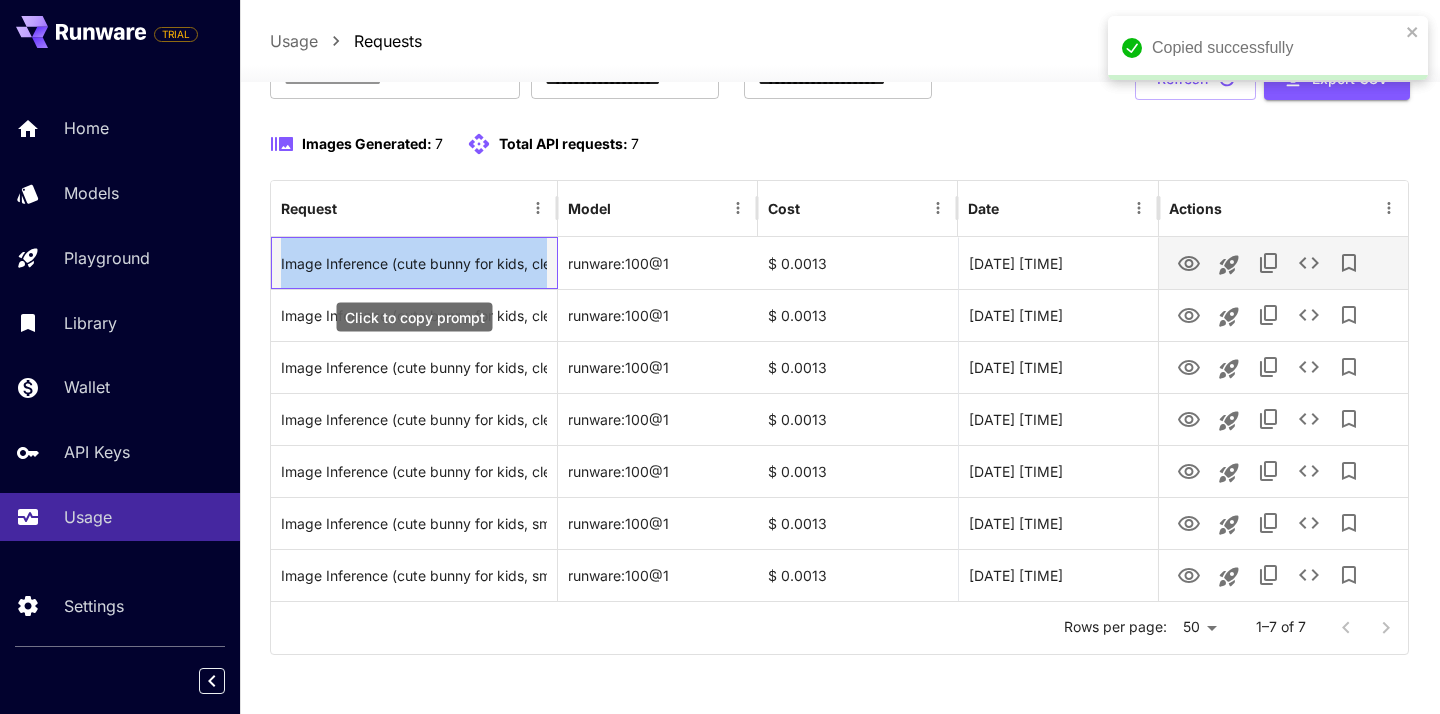 click on "Image Inference (cute bunny for kids, clean black line art, smiling bunny holding carrot, simple blank background, coloring page, no shading, coloring page line art, clean black outlines, no shading, high contrast, kid friendly, vector style, minimal background)" at bounding box center (414, 263) 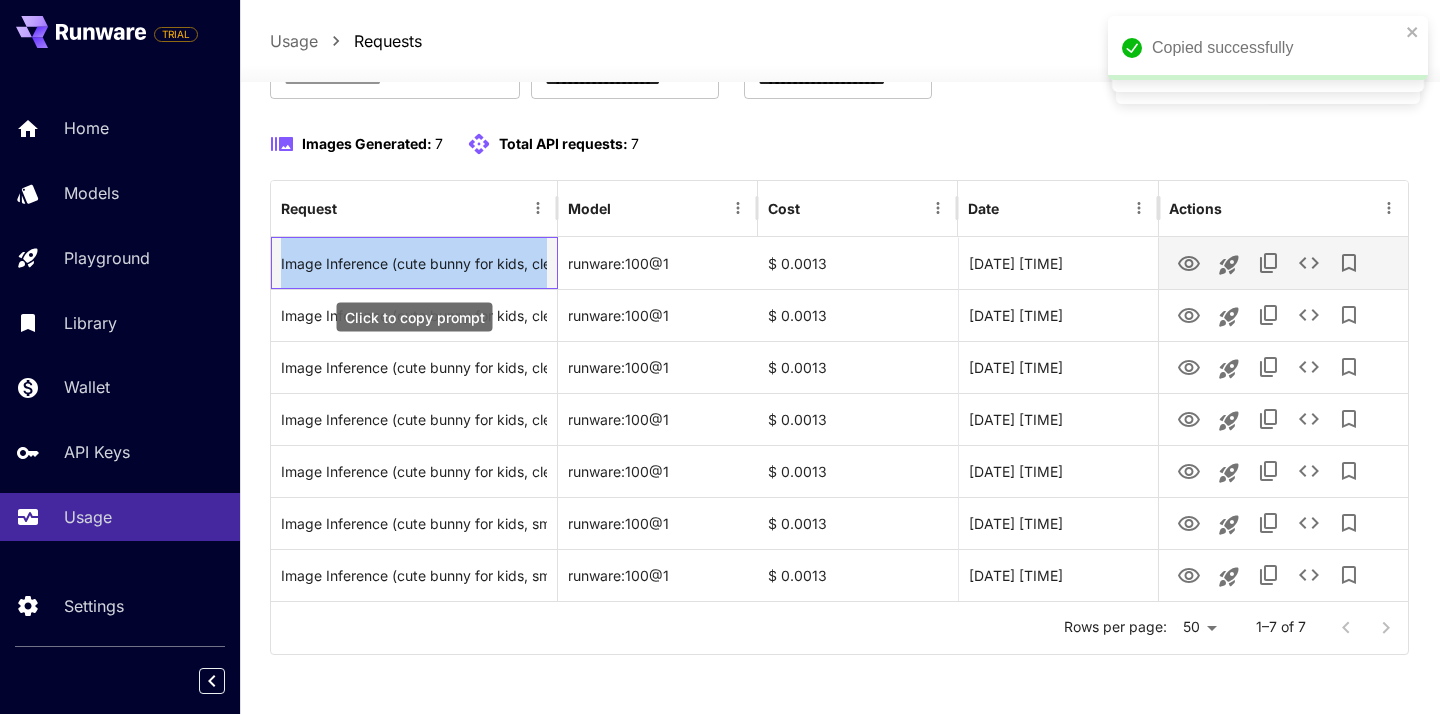 copy on "Image Inference (cute bunny for kids, clean black line art, smiling bunny holding carrot, simple blank background, coloring page, no shading, coloring page line art, clean black outlines, no shading, high contrast, kid friendly, vector style, minimal background)" 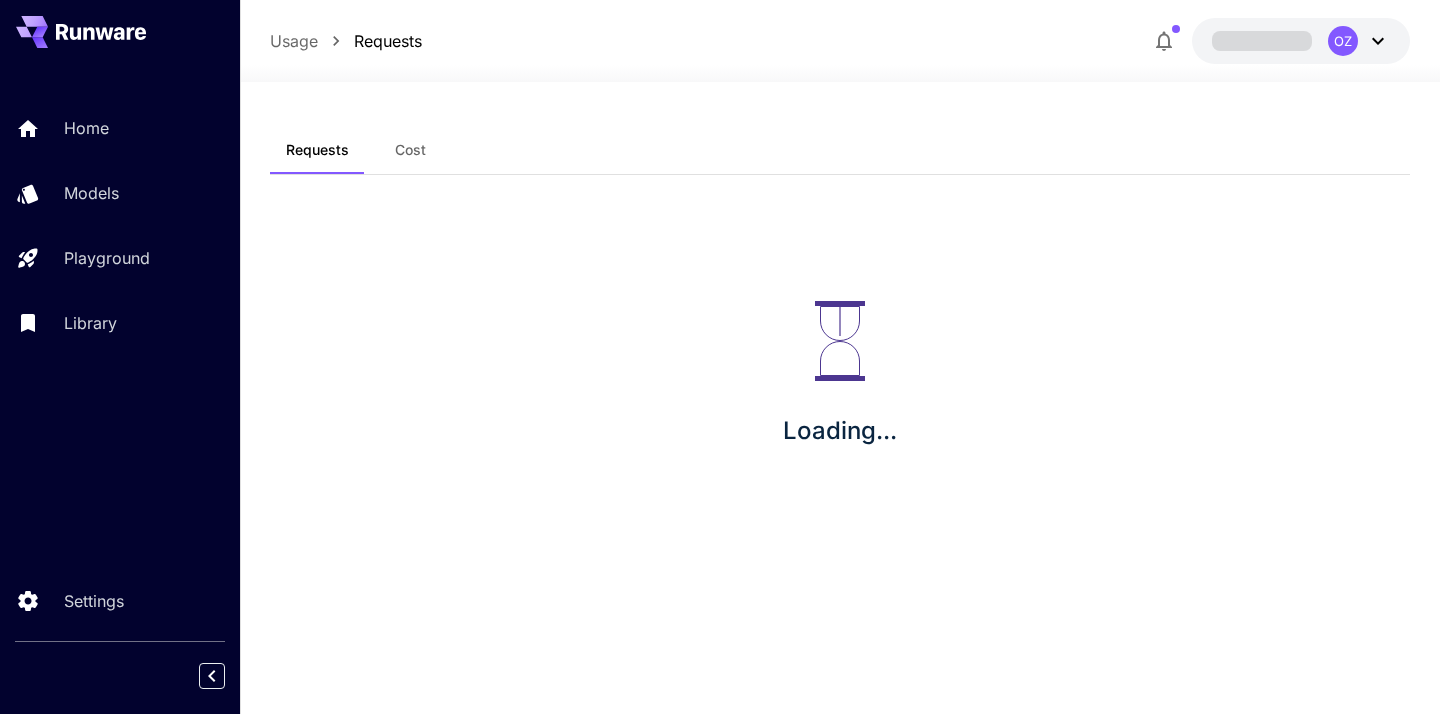 scroll, scrollTop: 0, scrollLeft: 0, axis: both 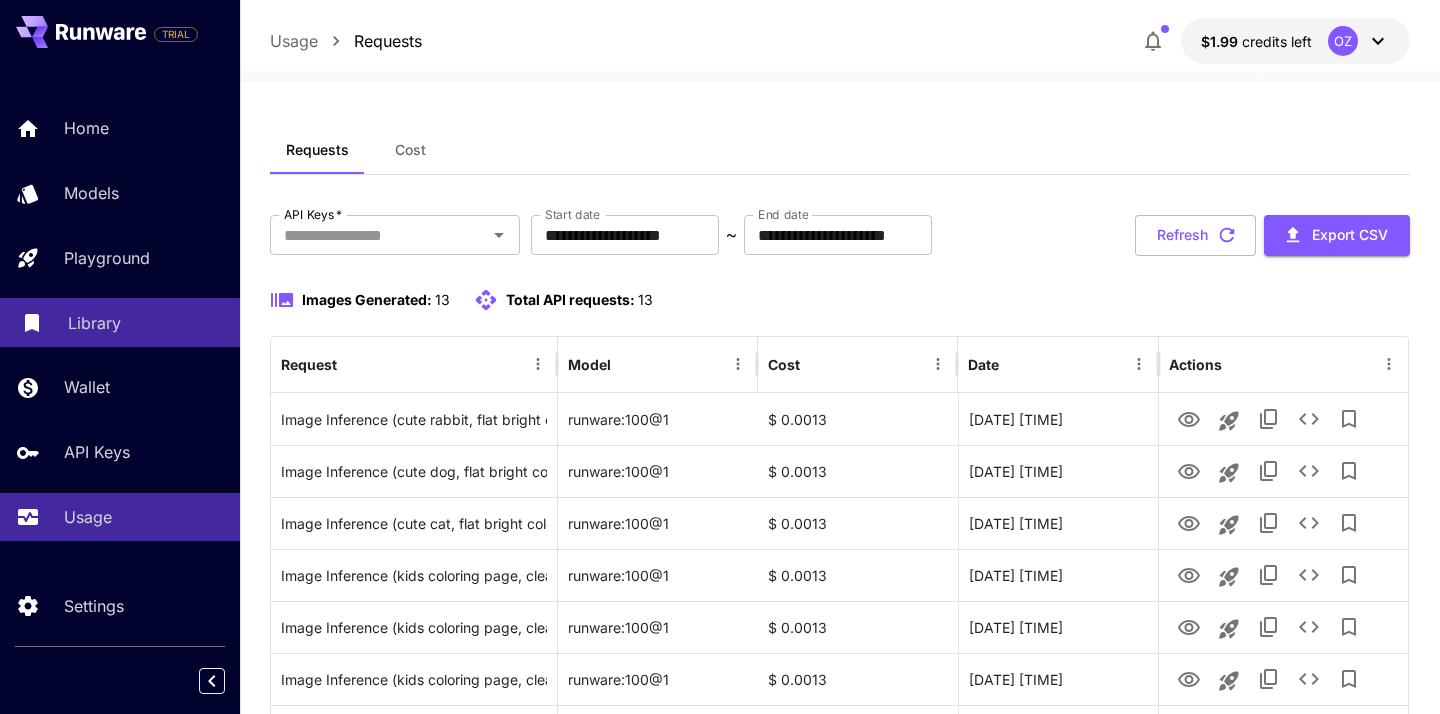 click on "Library" at bounding box center [94, 323] 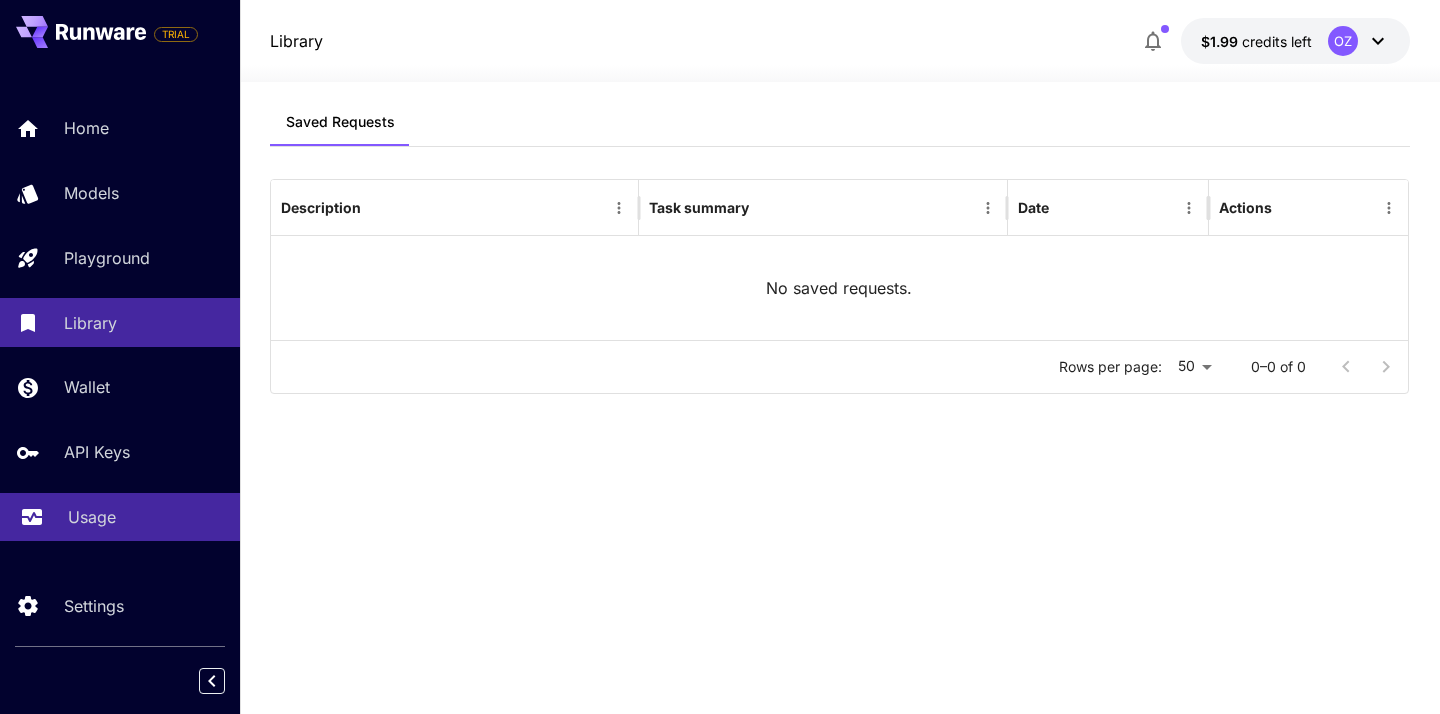 click on "Usage" at bounding box center (92, 517) 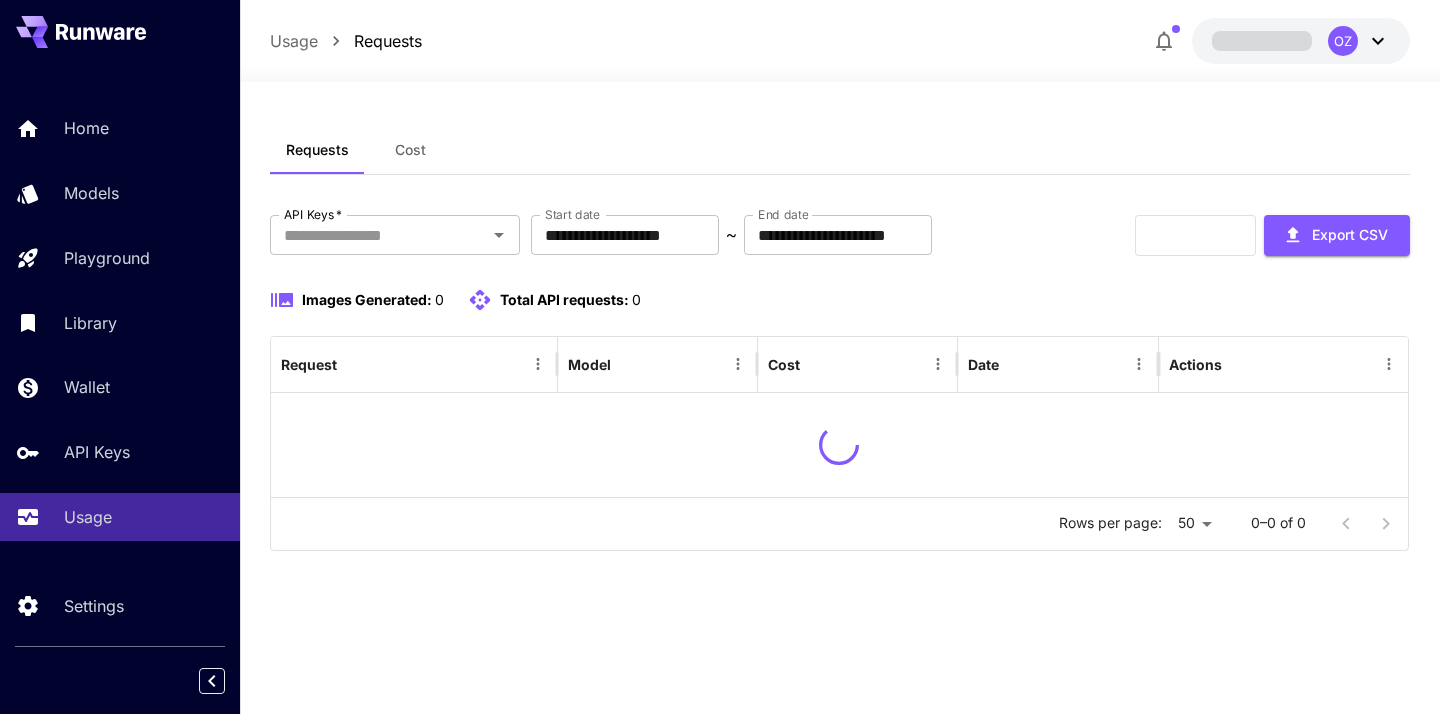 scroll, scrollTop: 0, scrollLeft: 0, axis: both 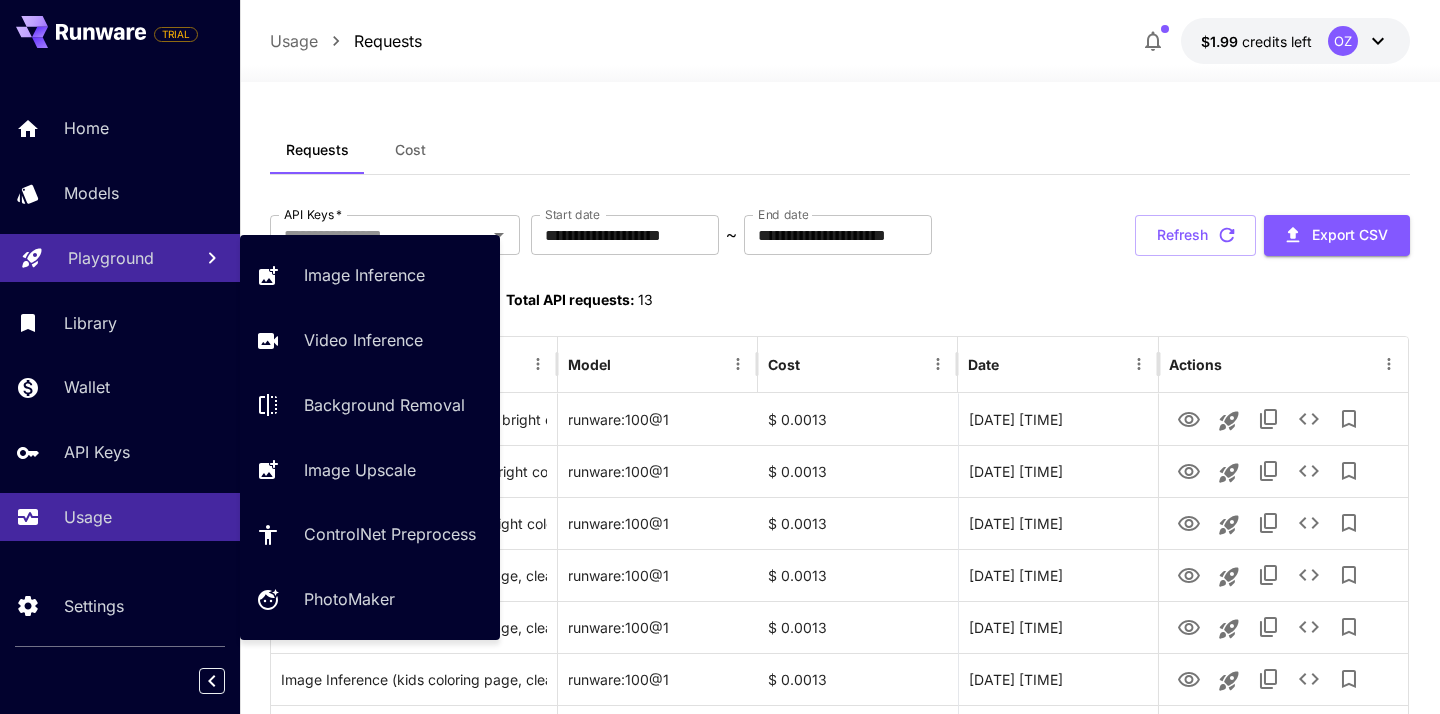 click on "Playground" at bounding box center (120, 258) 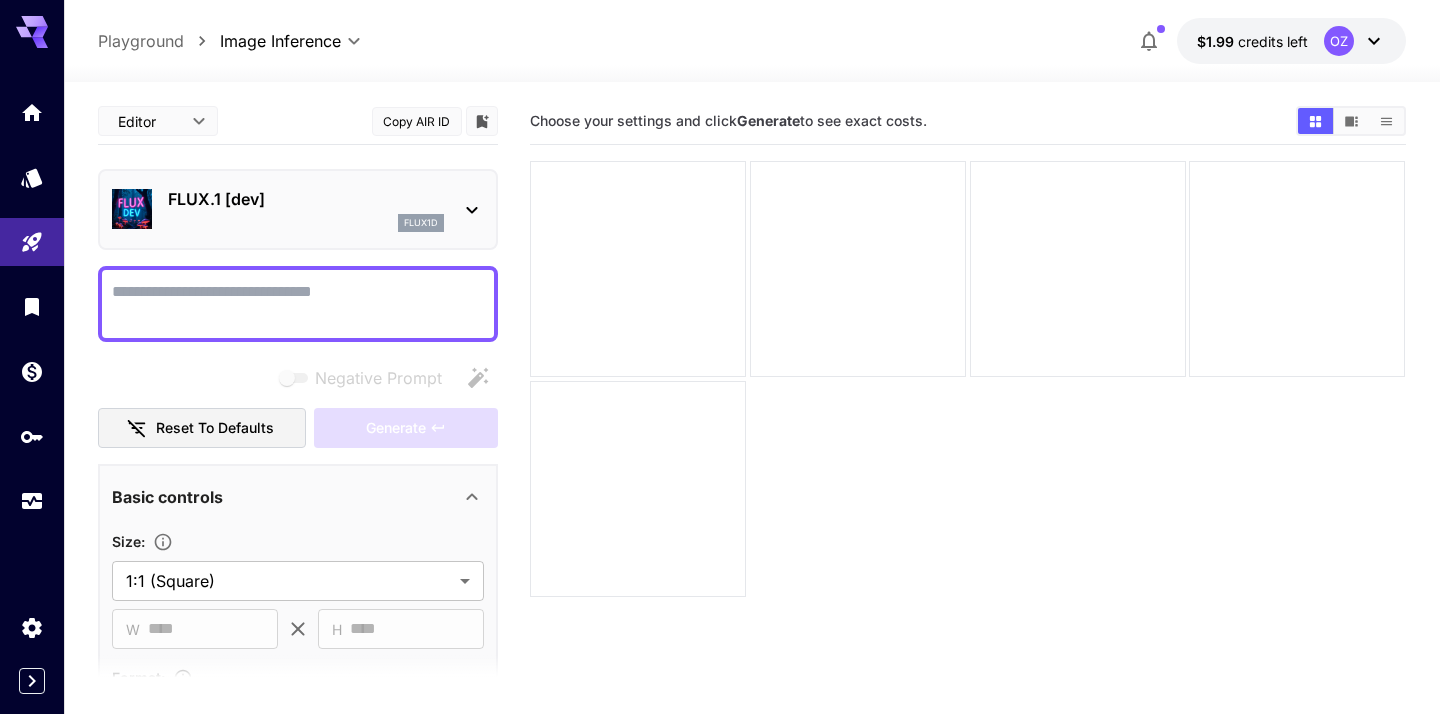 click on "FLUX.1 [dev]" at bounding box center [306, 199] 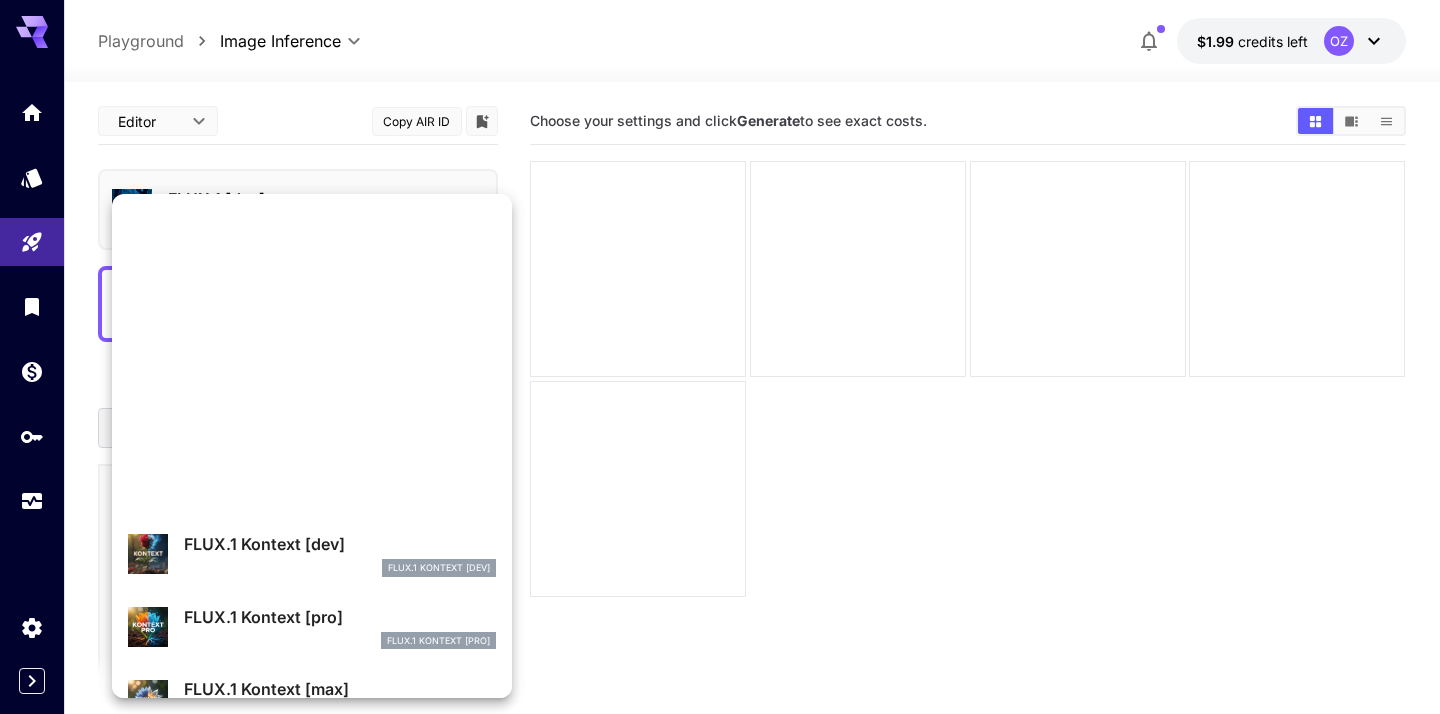 scroll, scrollTop: 0, scrollLeft: 0, axis: both 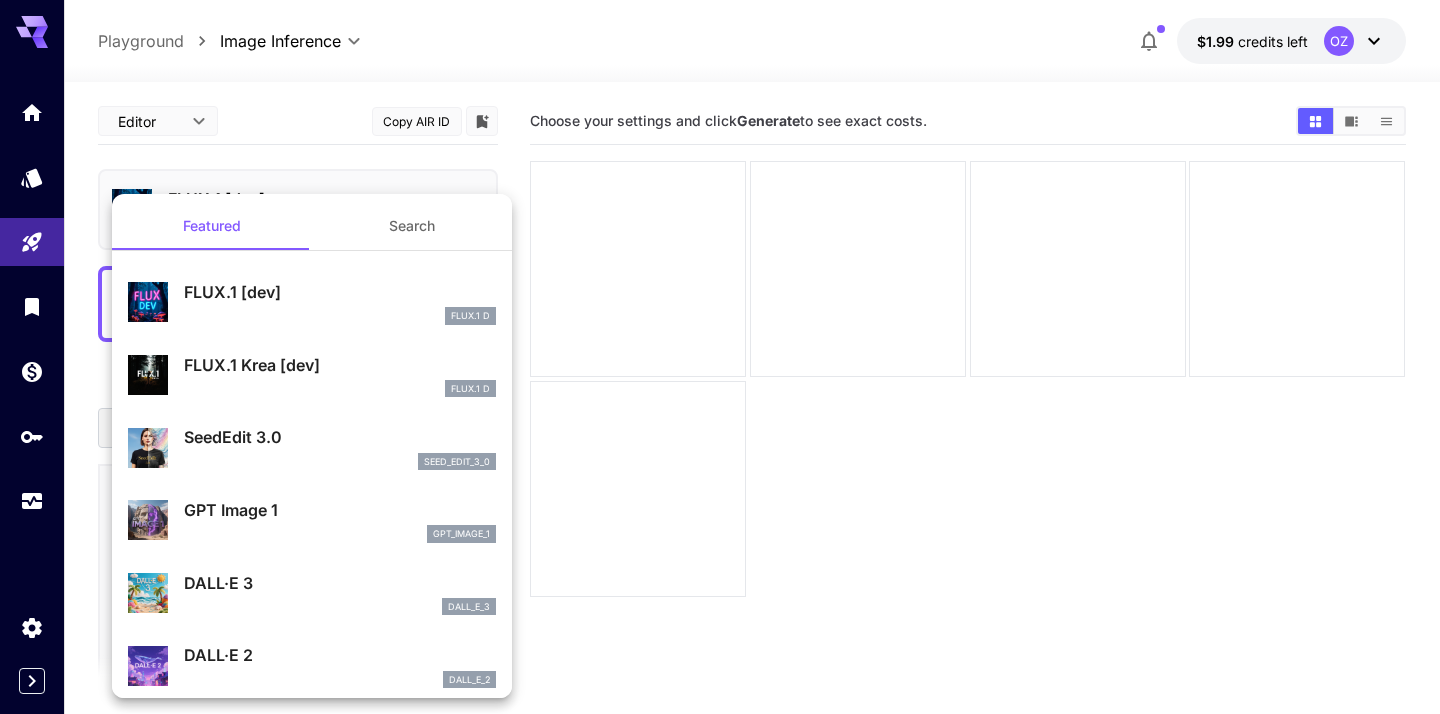 click at bounding box center (720, 357) 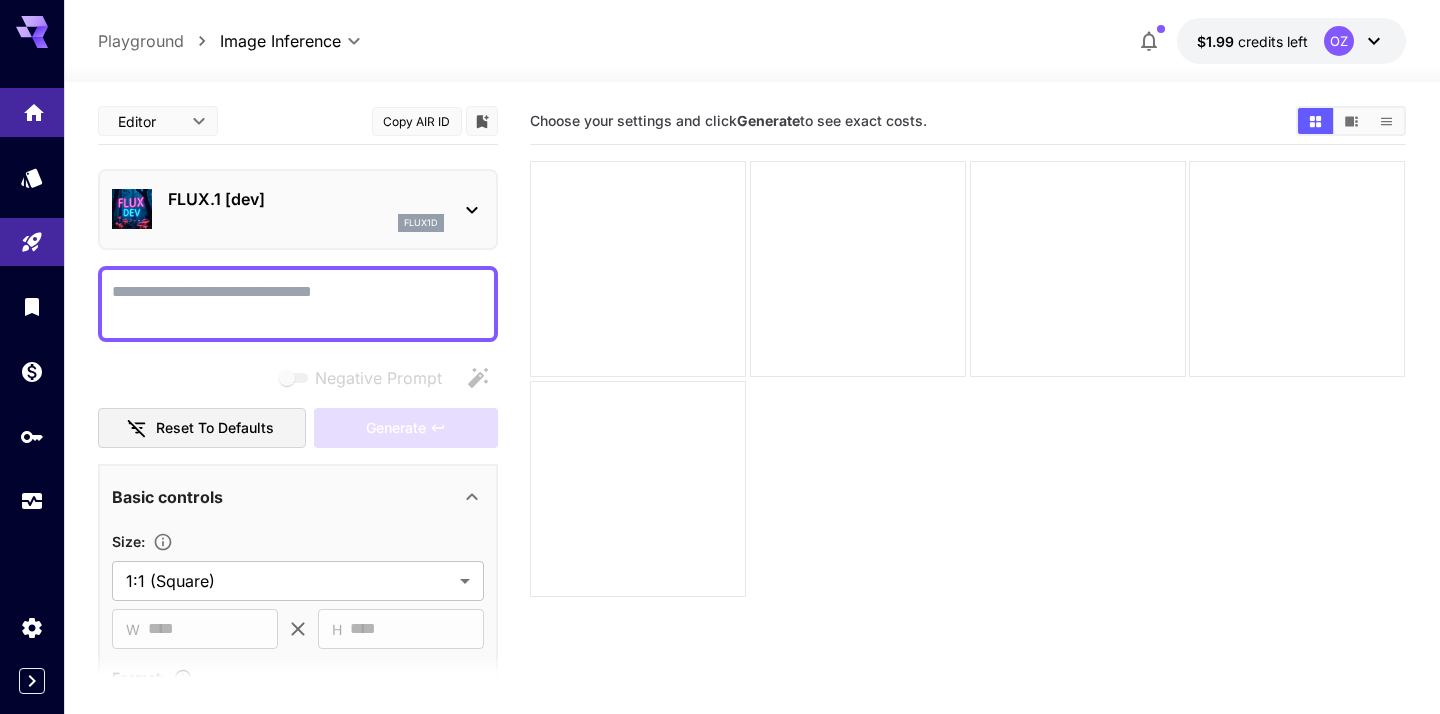 click at bounding box center (32, 112) 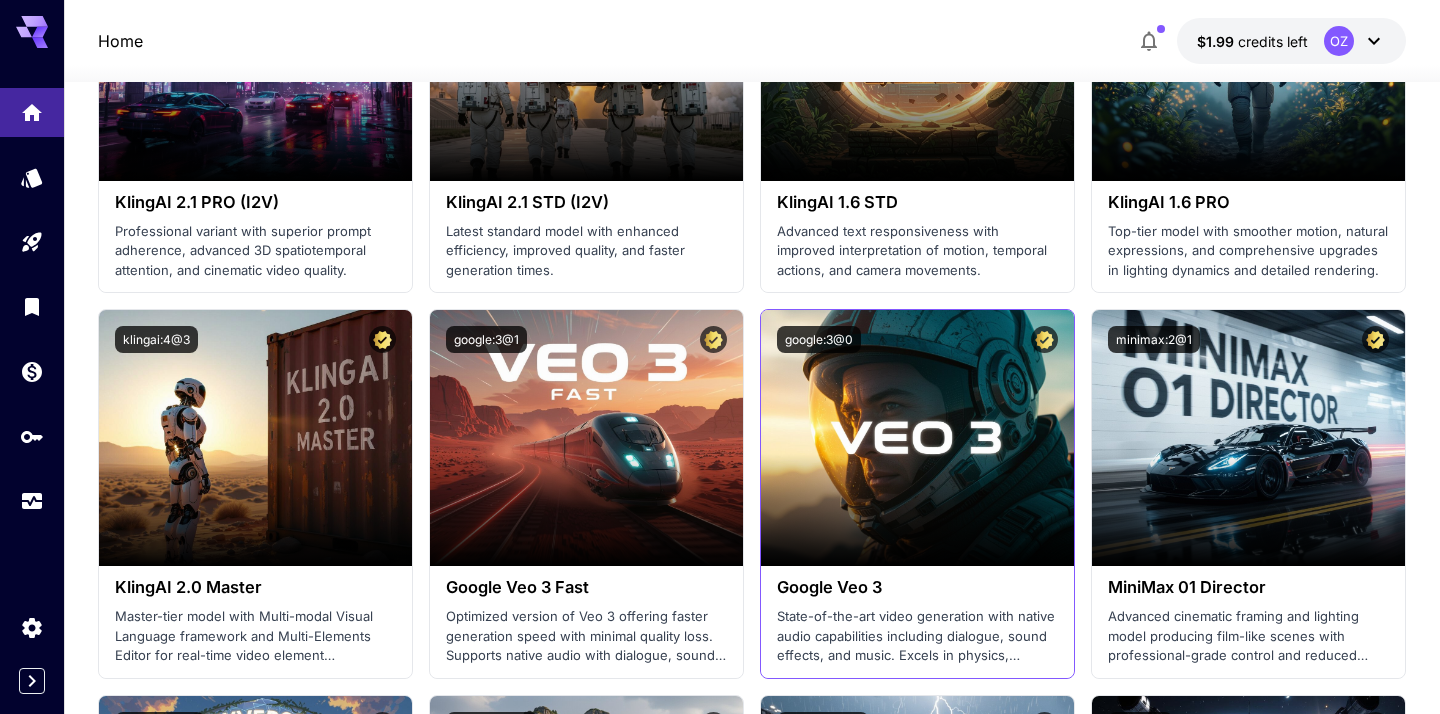 scroll, scrollTop: 1185, scrollLeft: 0, axis: vertical 